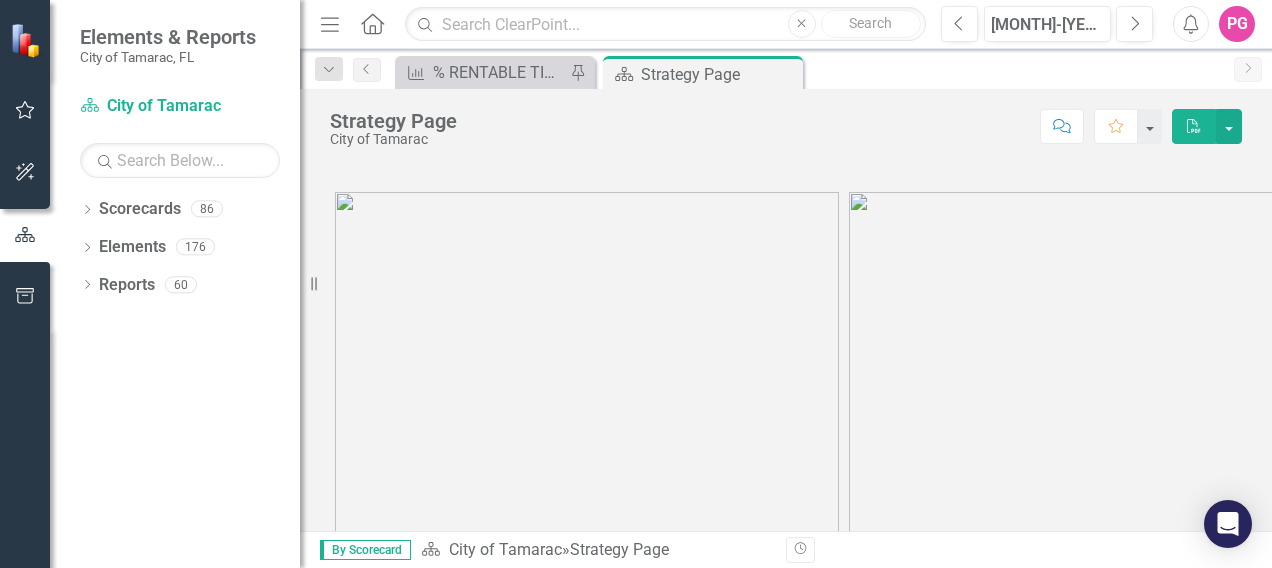 scroll, scrollTop: 0, scrollLeft: 0, axis: both 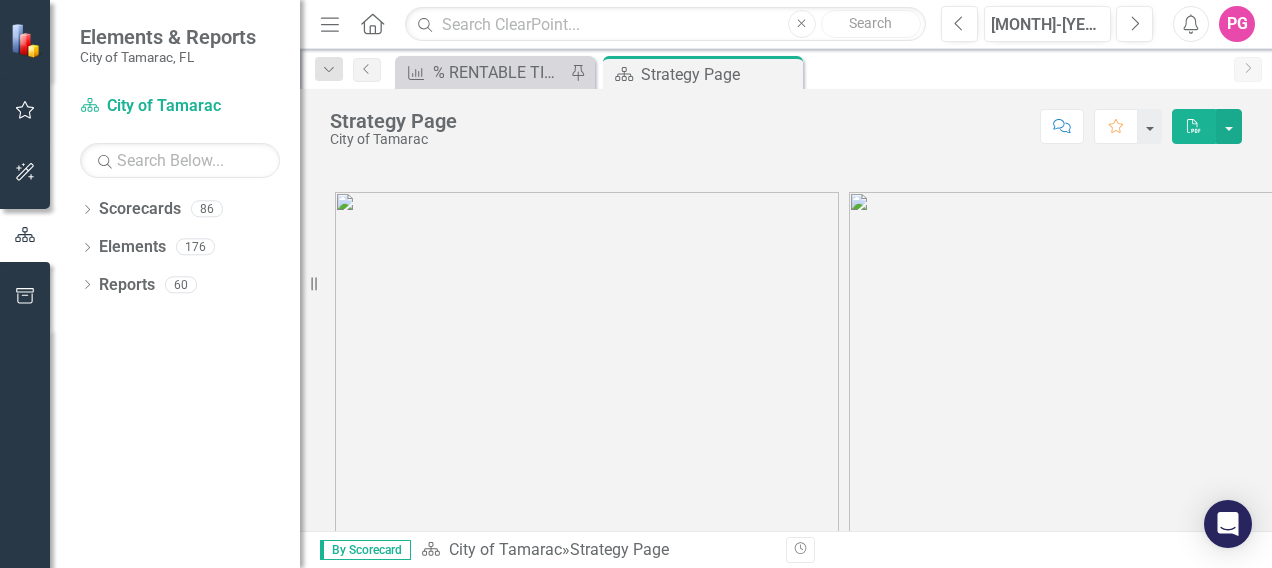 click at bounding box center [587, 386] 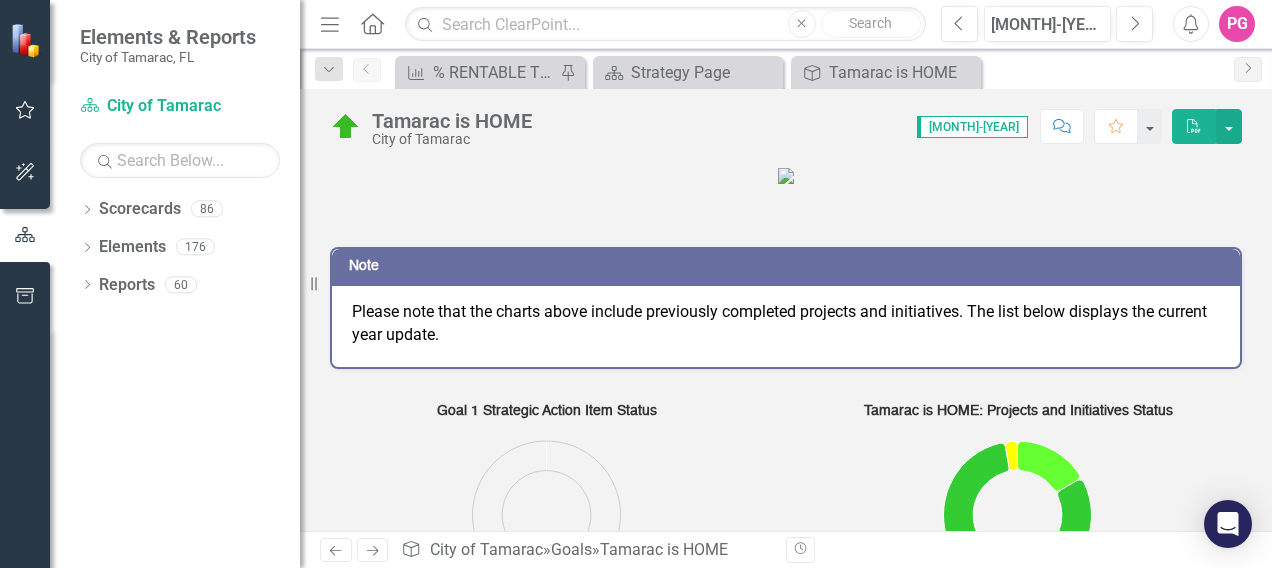 click at bounding box center [786, 176] 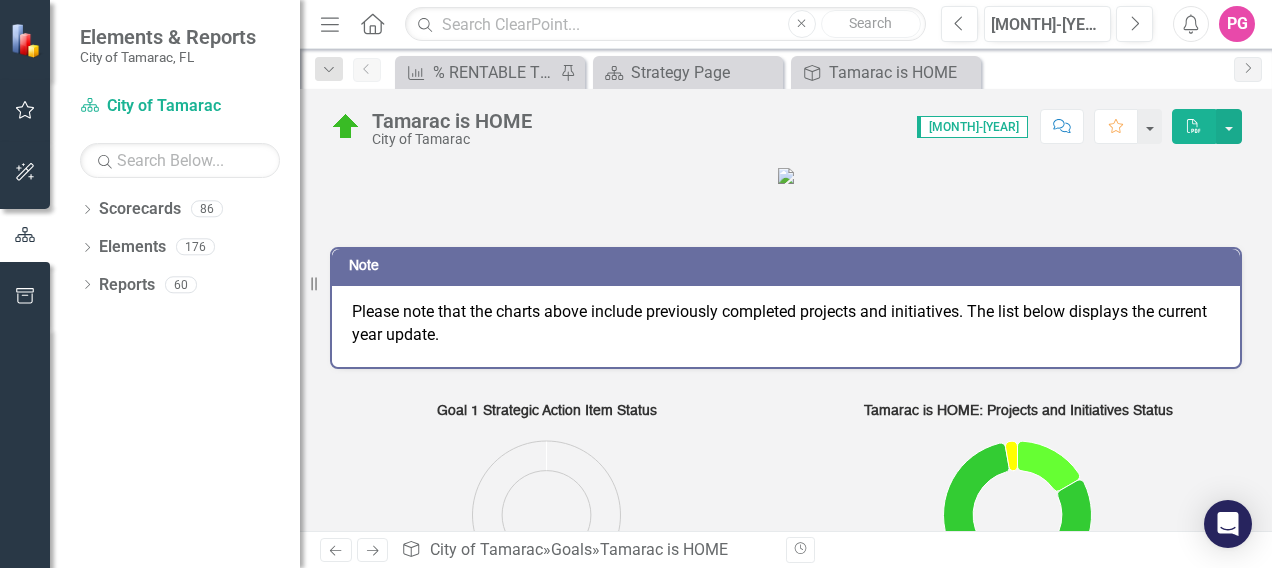 drag, startPoint x: 136, startPoint y: 0, endPoint x: 322, endPoint y: 103, distance: 212.61467 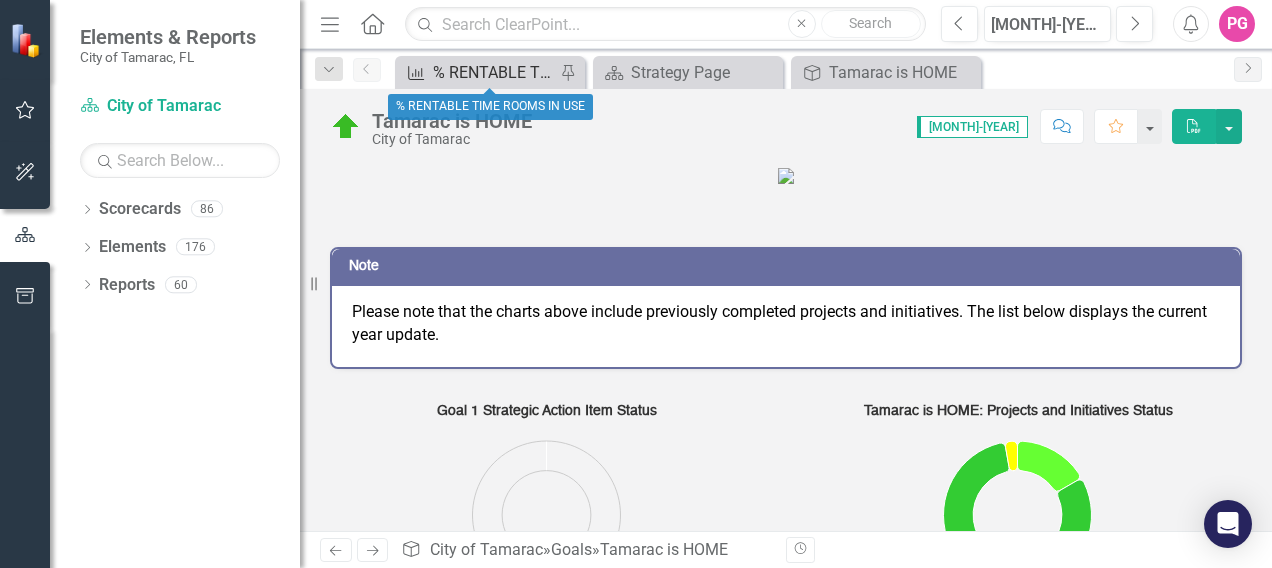 click on "% RENTABLE TIME ROOMS IN USE" at bounding box center [494, 72] 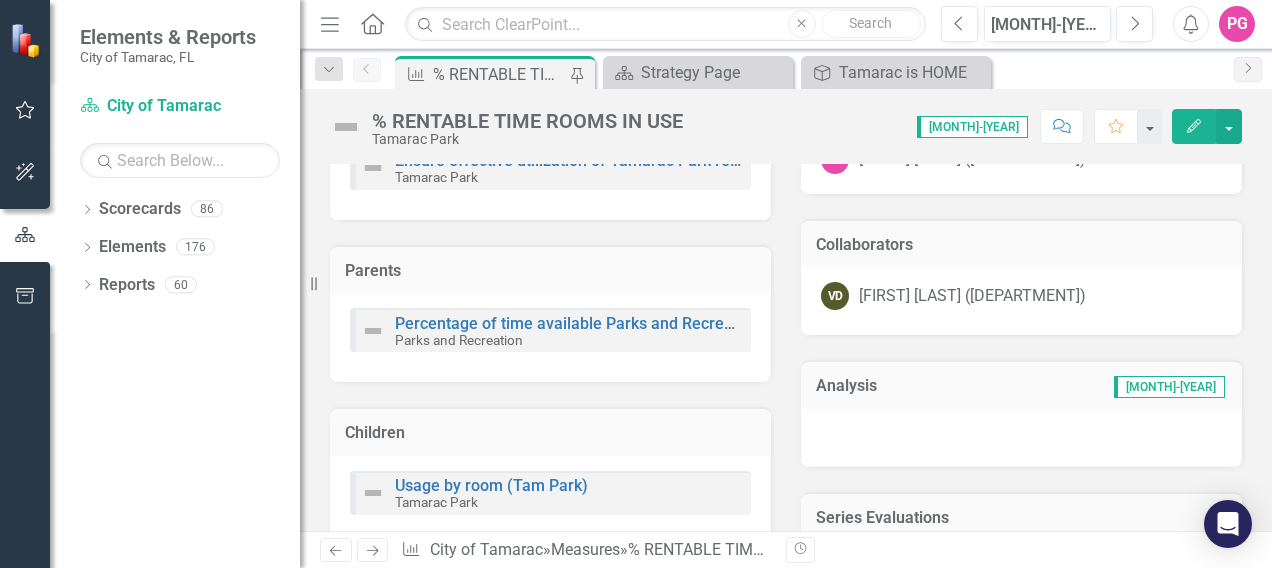 scroll, scrollTop: 414, scrollLeft: 0, axis: vertical 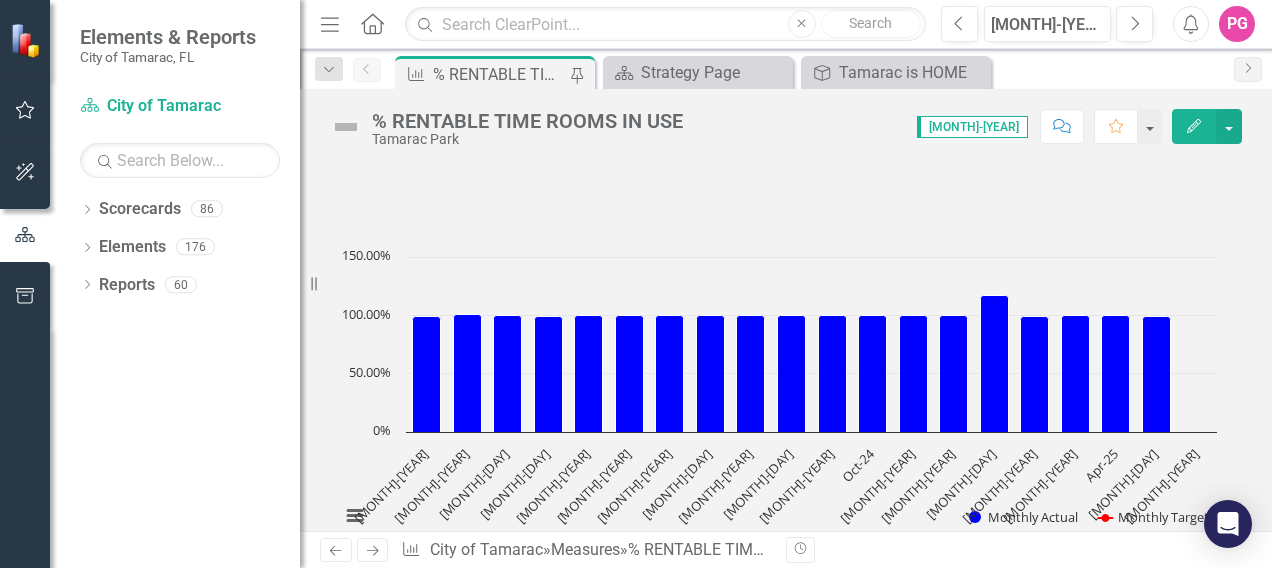 click on "[MONTH]-[YEAR]" at bounding box center [972, 127] 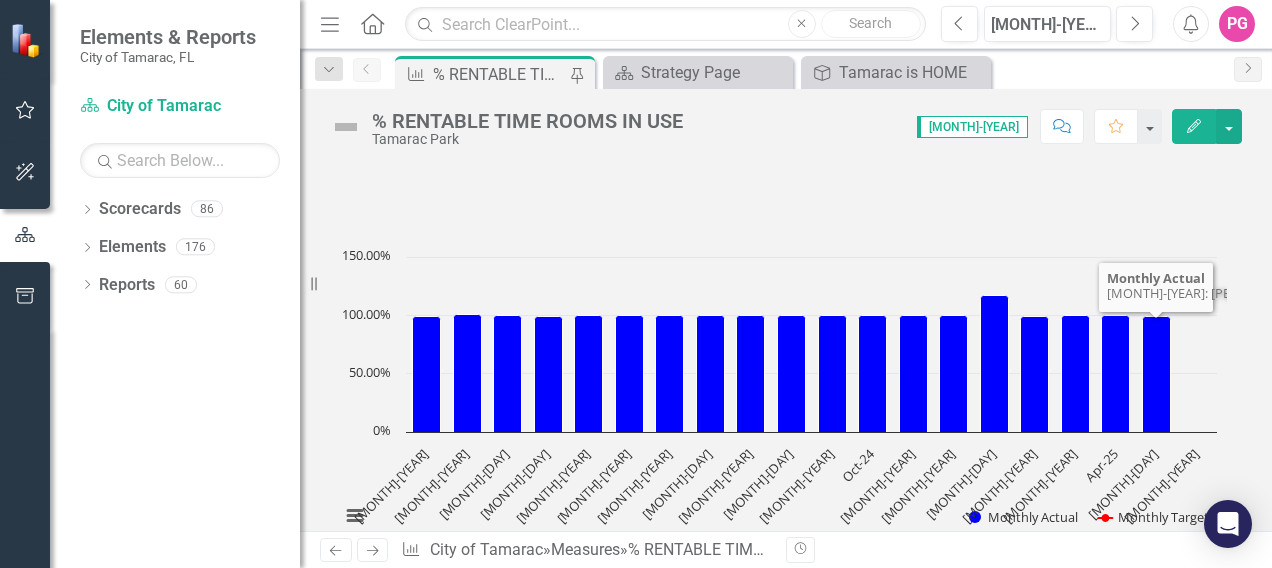 click at bounding box center [778, 397] 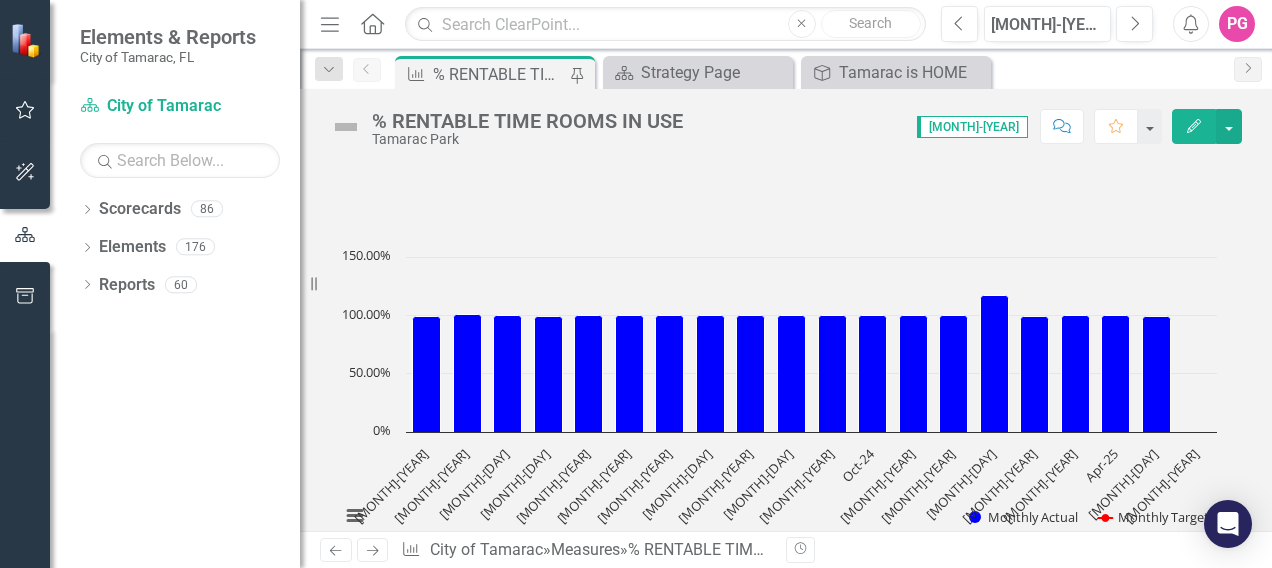 click on "[MONTH]-[YEAR]" at bounding box center [1161, 486] 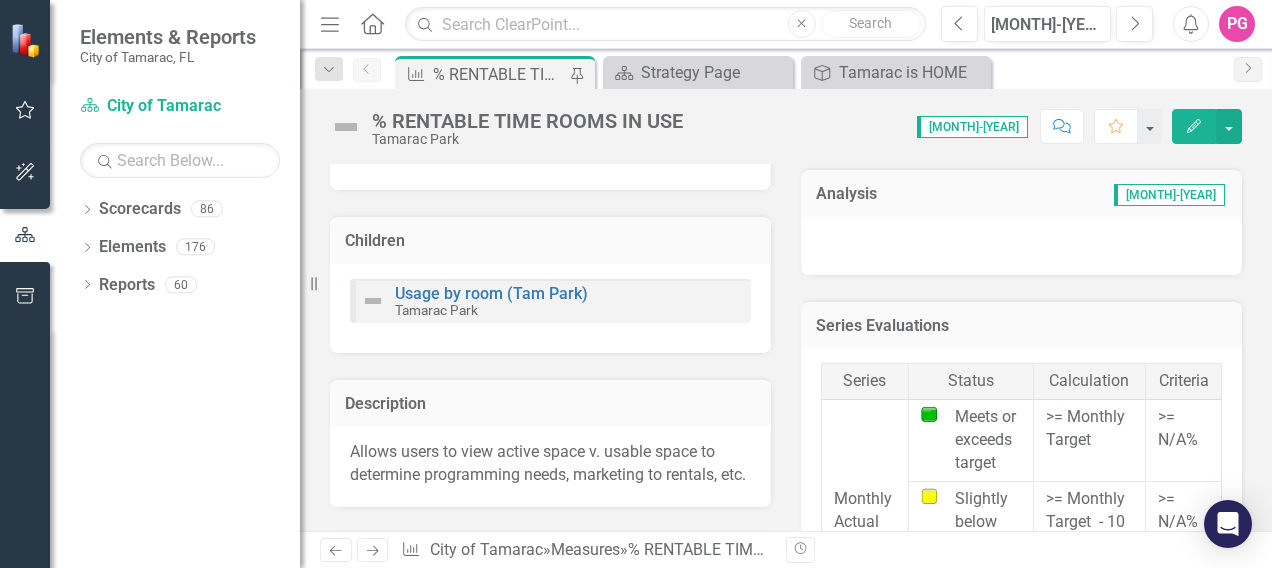 scroll, scrollTop: 659, scrollLeft: 0, axis: vertical 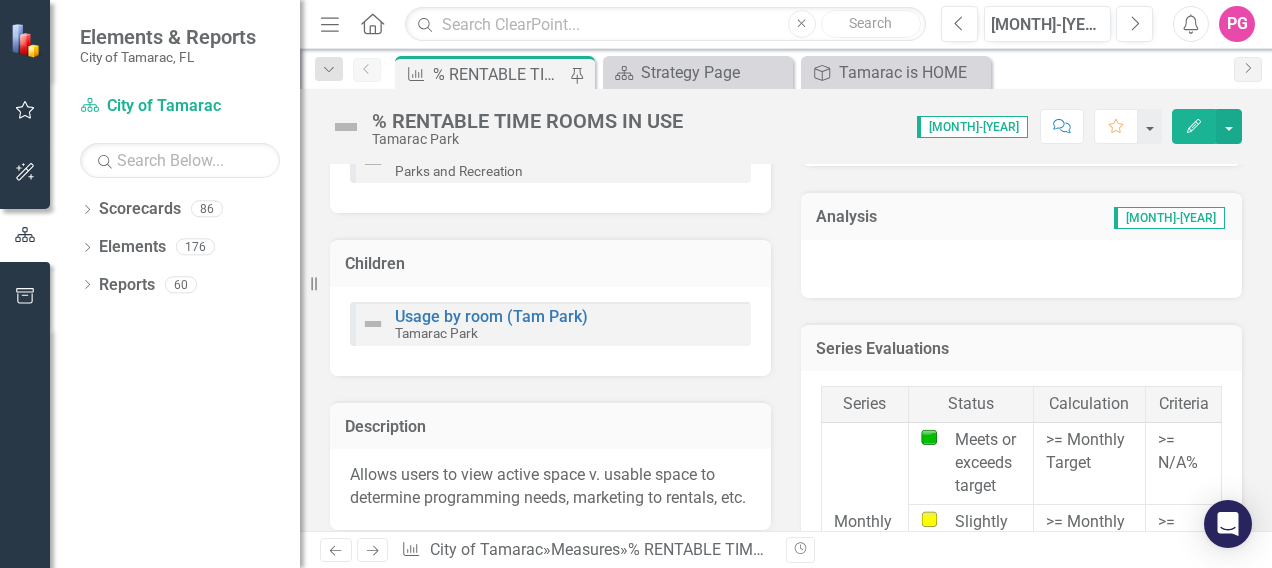 click on "[MONTH]-[YEAR]" at bounding box center (1169, 218) 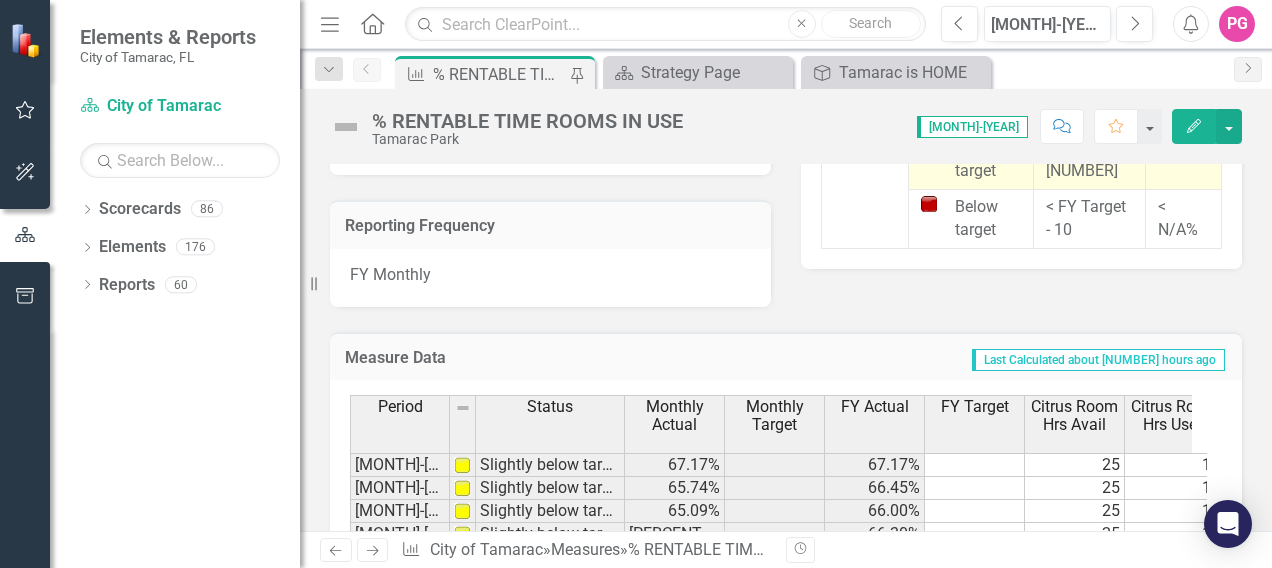 scroll, scrollTop: 1328, scrollLeft: 0, axis: vertical 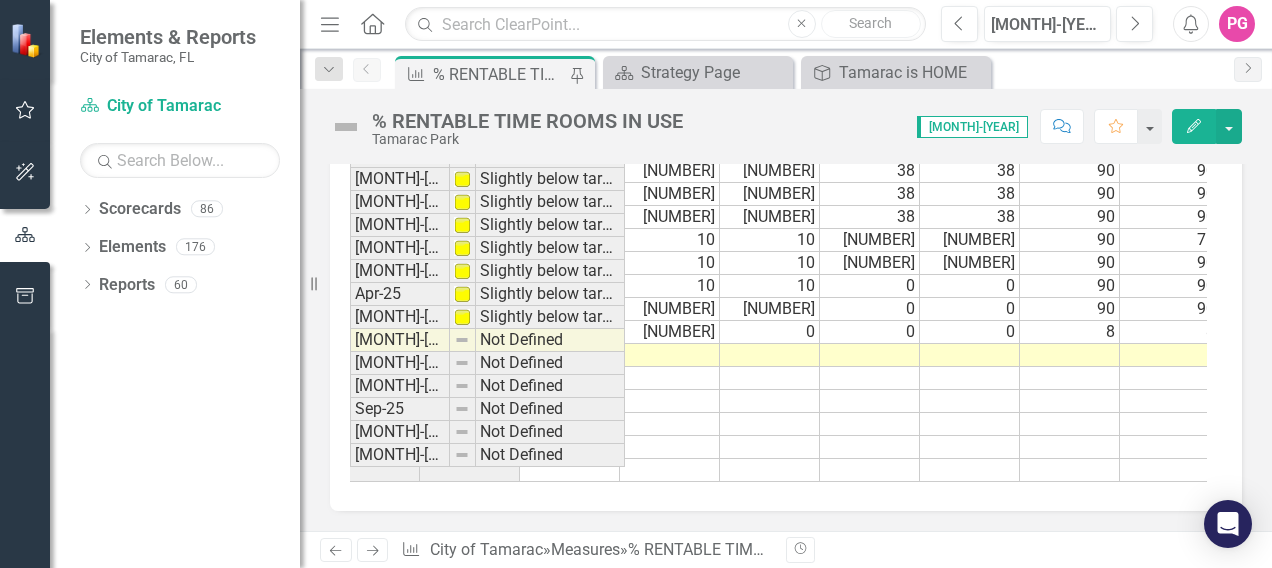 click on "Dec-22 Slightly below target 94.06% 93.16% 12 8 6 6 24 9 271 271 8 3 40 24 Jan-23 Slightly below target 92.92% 93.10% 12 12 0 0 24 0 271 271 8 0 40 28 Feb-23 Slightly below target 96.31% 93.74% 20 20 2 2 24 8 265 265 8 0 40 38 Mar-23 Slightly below target 95.98% 94.11% 14 14 0 0 24 6 265 265 8 0 40 38 Apr-23 Slightly below target 96.41% 94.44% 14 14 0 0 24 8 265 264 8 2 40 38 May-23 Slightly below target 97.02% 94.76% 14 14 0 0 0 0 265 253 8 2 40 38 Jun-23 Slightly below target 97.21% 95.03% 14 14 34 34 12 6 265 265 8 2 32 30 Jul-23 Slightly below target 100.00% 95.53% 14 14 60 60 40 40 225 225 0 0 10 10 Aug-23 Slightly below target 100.00% 95.94% 14 14 32 32 40 40 225 225 2 2 10 10 Sep-23 Slightly below target 100.00% 96.28% 14 14 0 0 6 6 225 225 0 0 20 20 Oct-23 Slightly below target 98.33% 98.33% 14 14 12 12 6 6 225 225 0 0 24 8 Nov-23 Slightly below target 99.38% 98.85% 14 14 12 12 8 8 225 225 6 0 20 20 Dec-23 Slightly below target 100.64% 99.45% 0 0 14 14 6 6 215 215 0 0 25 25 Jan-24 99.85% 99.55% 14 14" at bounding box center (882, 67) 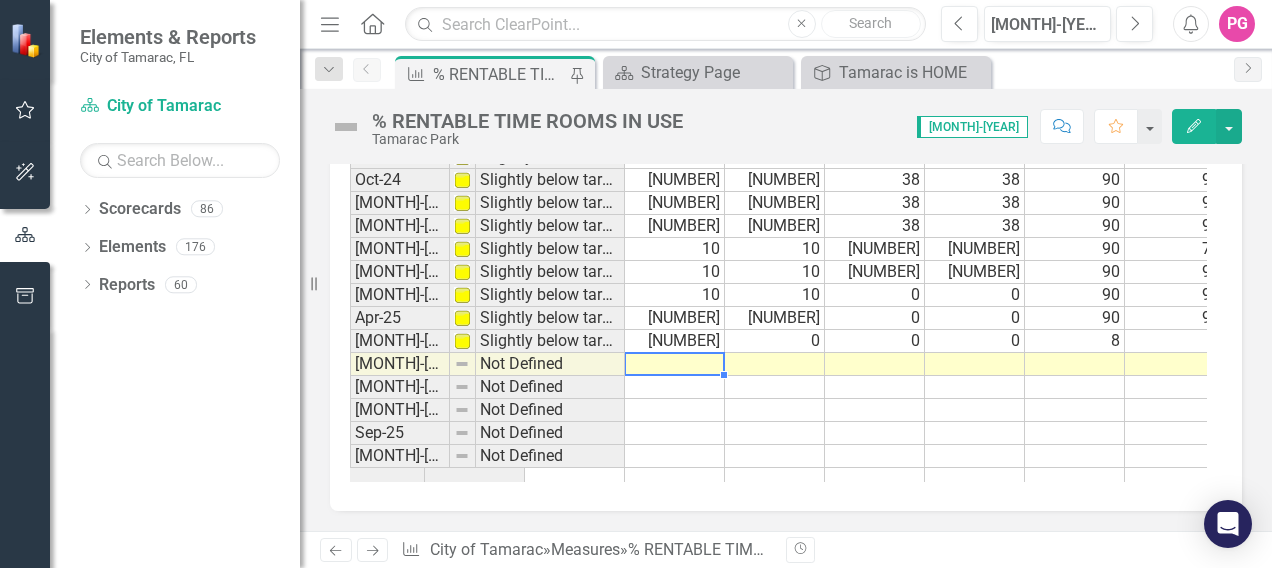 click at bounding box center (675, 364) 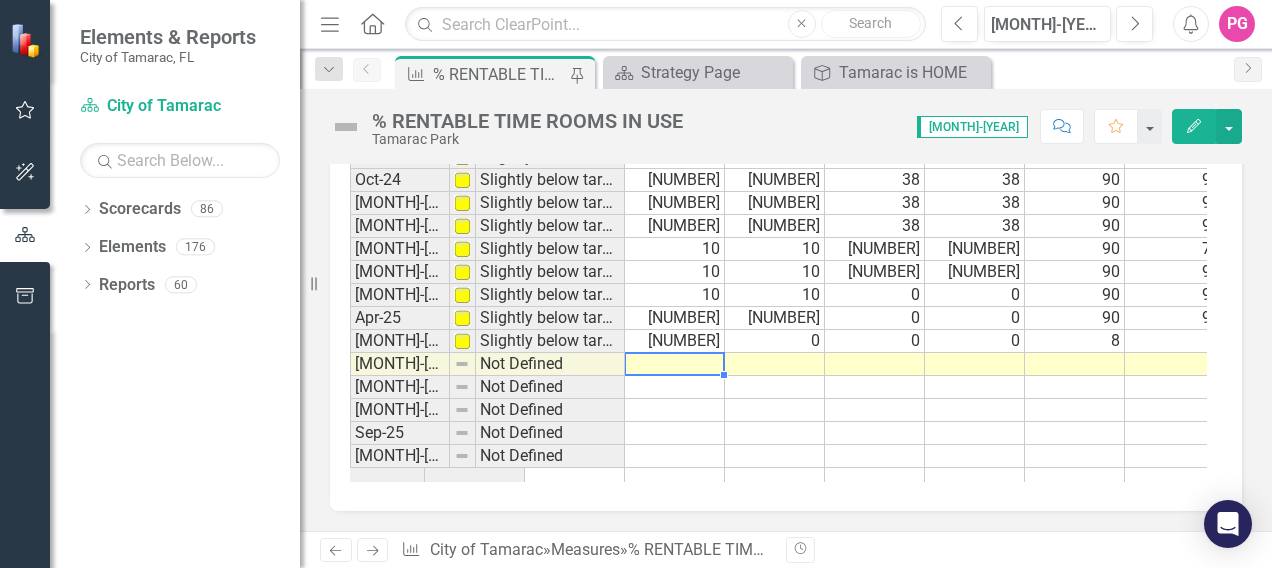 click at bounding box center [675, 364] 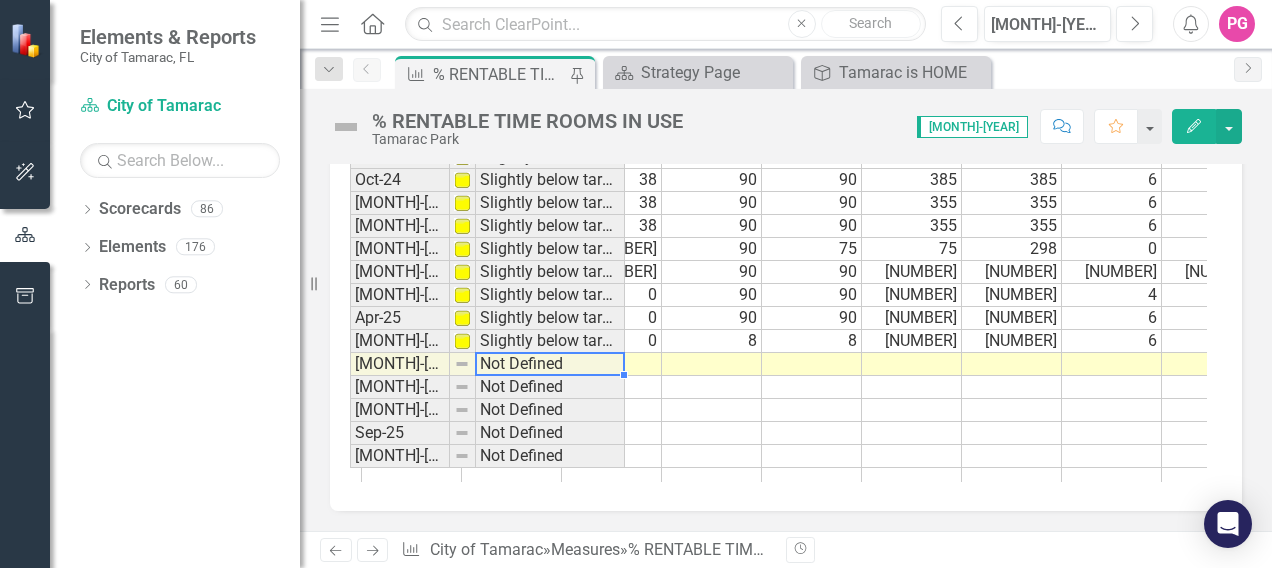 click on "Not Defined" at bounding box center [550, 364] 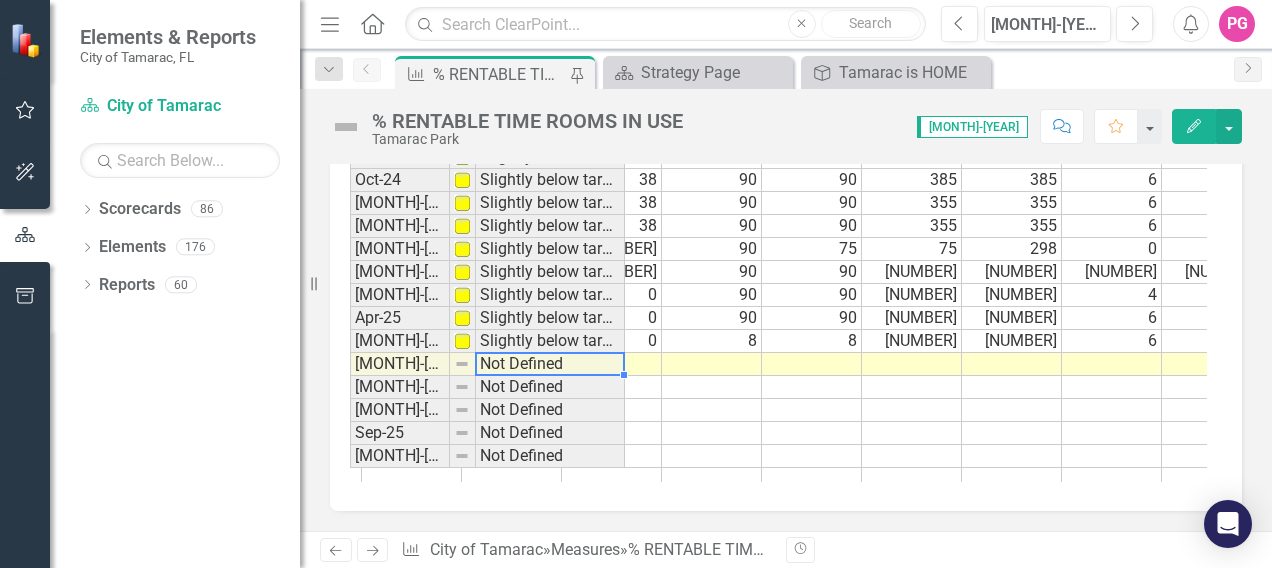 click on "Not Defined" at bounding box center [550, 364] 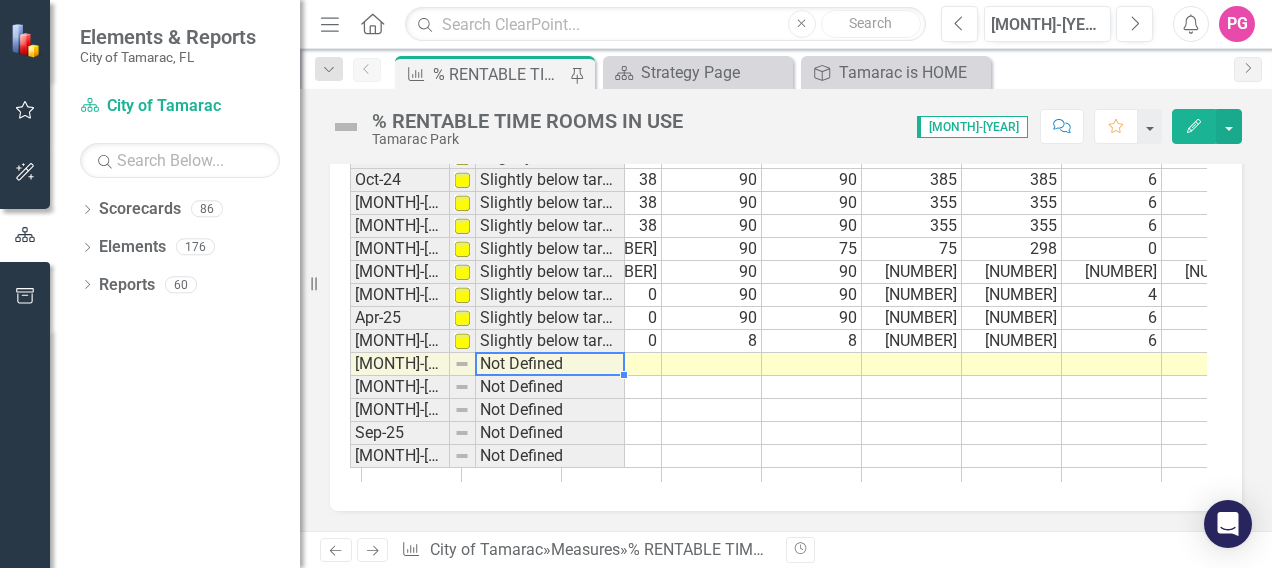 click on "Not Defined" at bounding box center [550, 364] 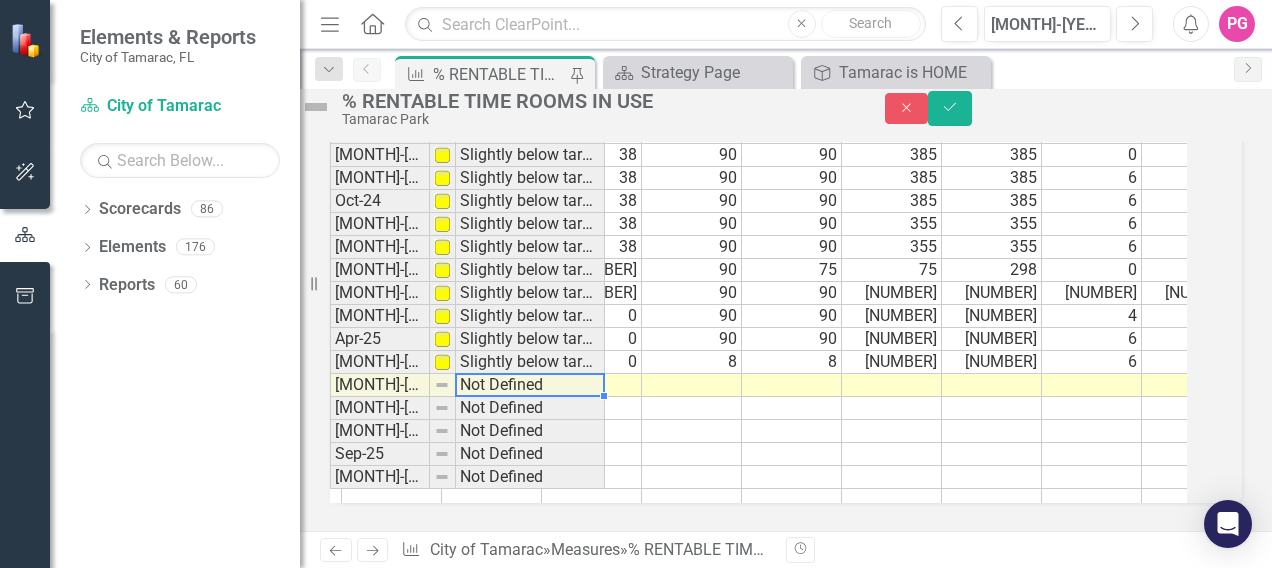 click at bounding box center [592, 385] 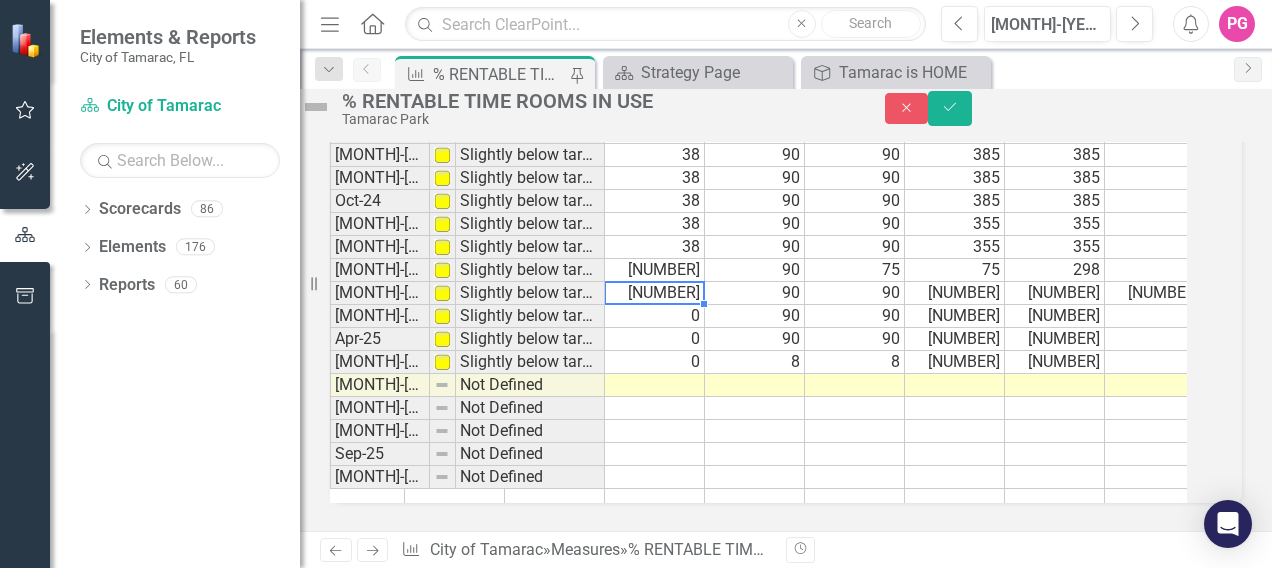 click on "28" at bounding box center [655, 293] 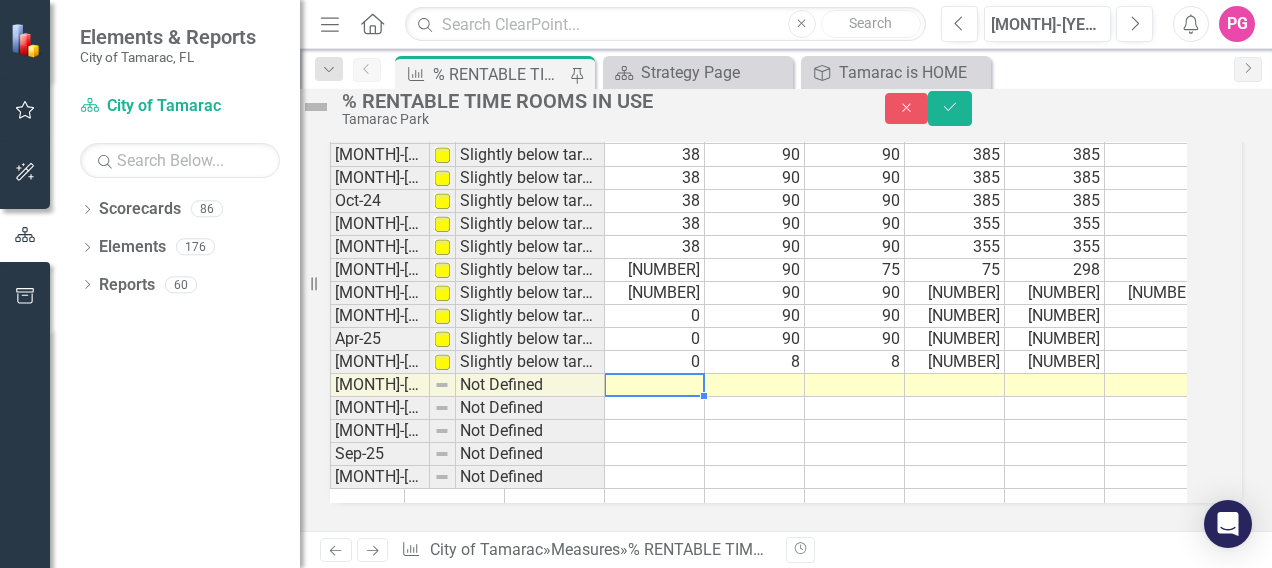 click at bounding box center (655, 385) 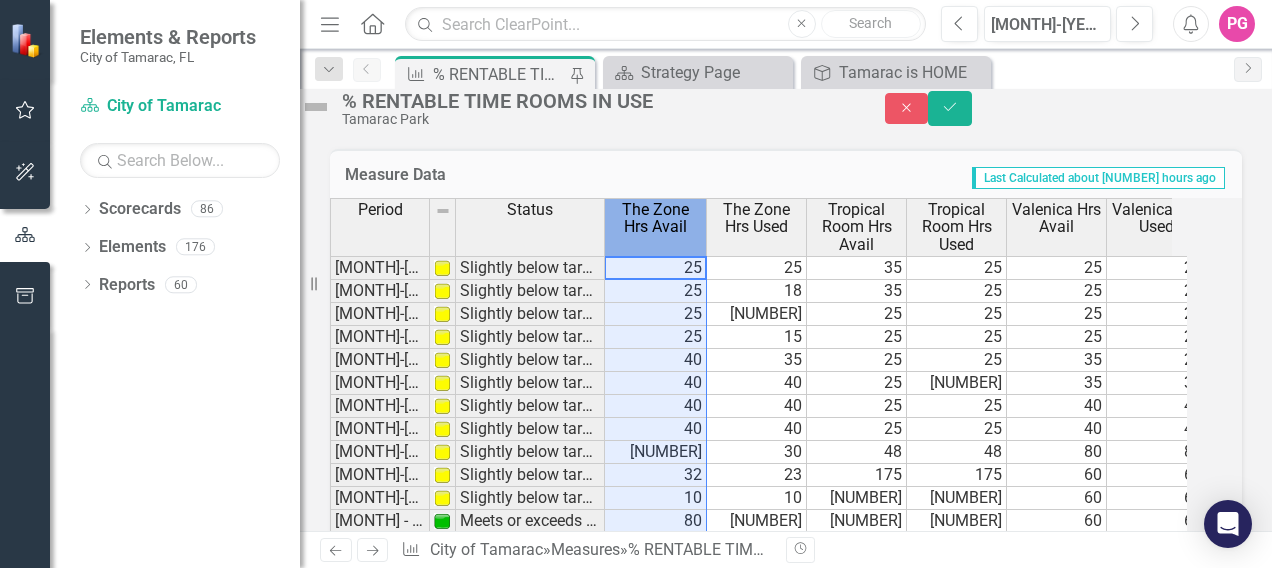 drag, startPoint x: 653, startPoint y: 300, endPoint x: 670, endPoint y: 297, distance: 17.262676 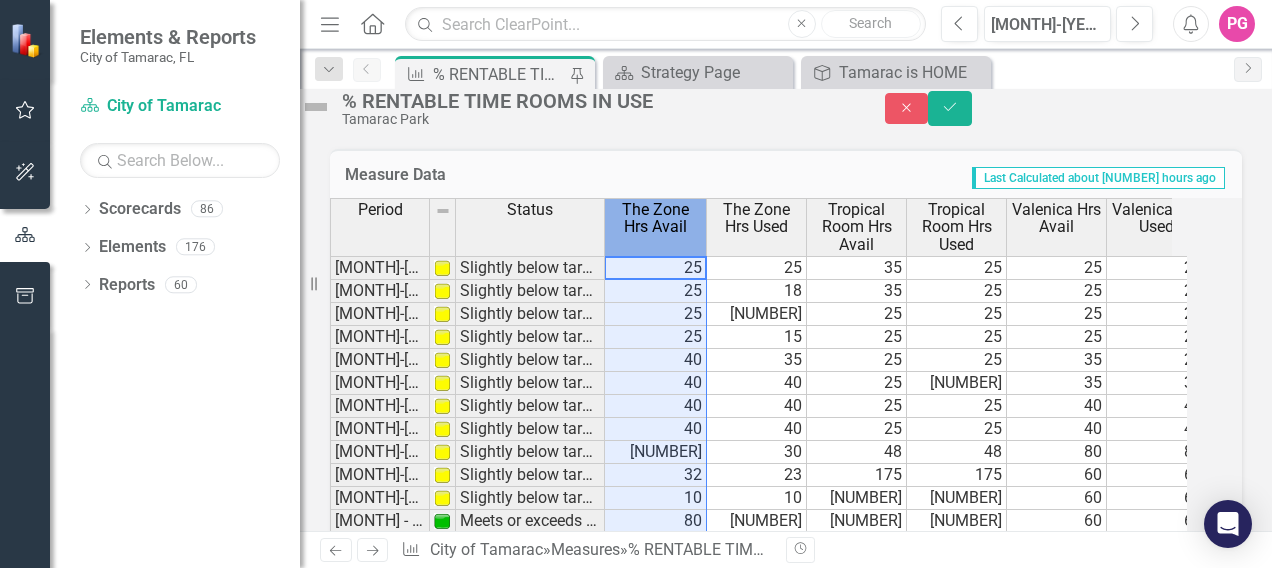 click on "The Zone Hrs Avail" at bounding box center (656, 227) 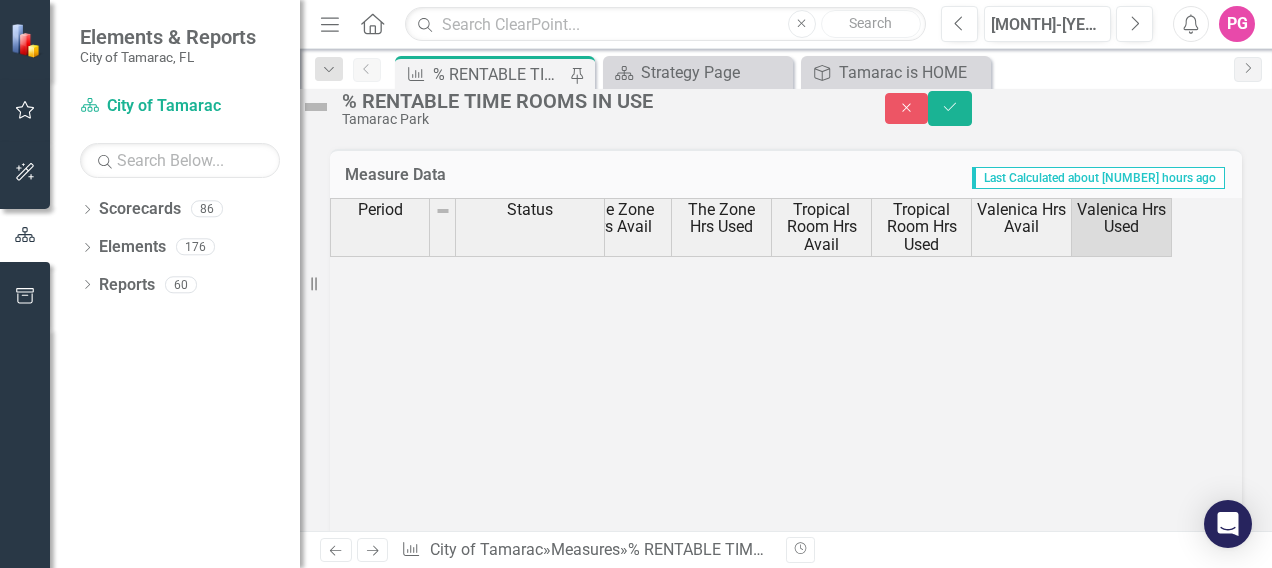 scroll, scrollTop: 610, scrollLeft: 2235, axis: both 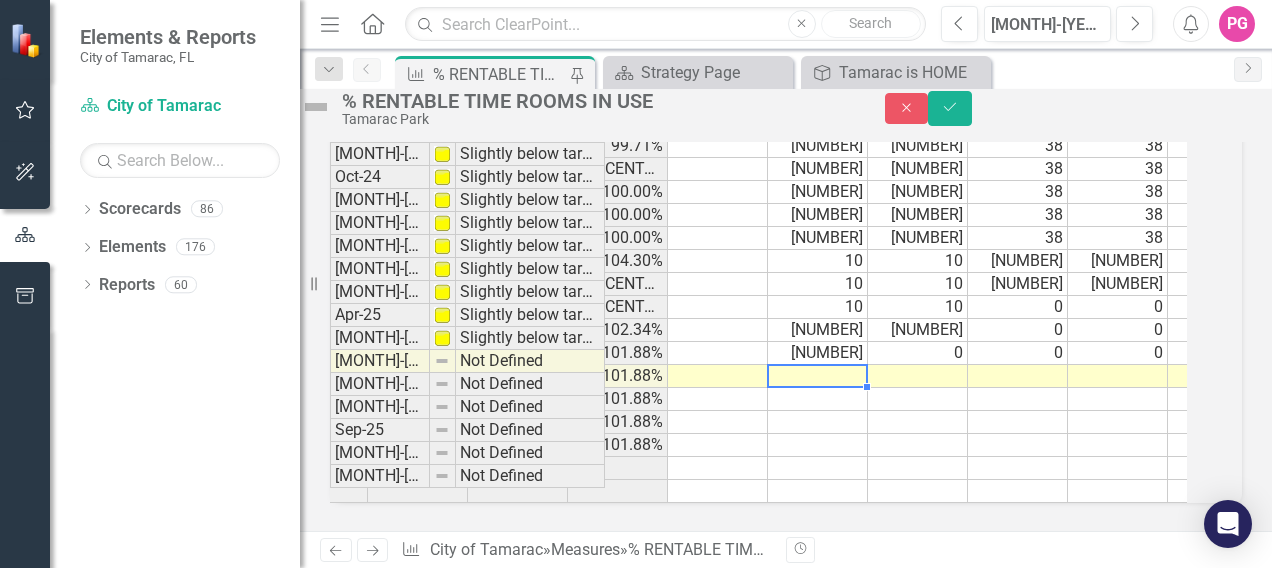 click at bounding box center (818, 376) 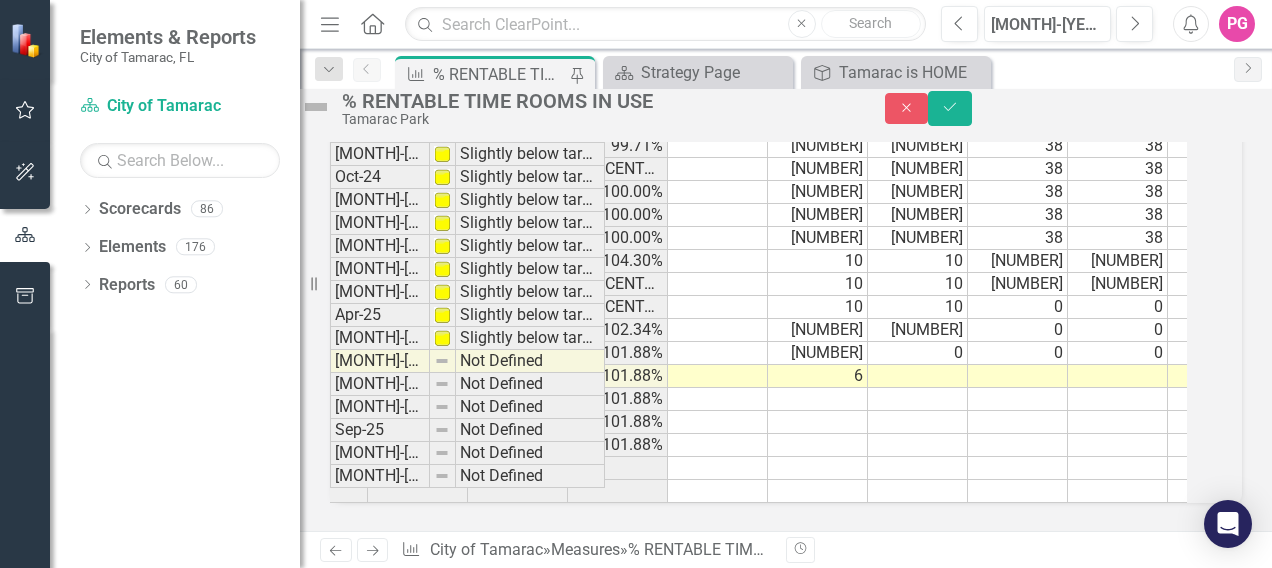 type on "6" 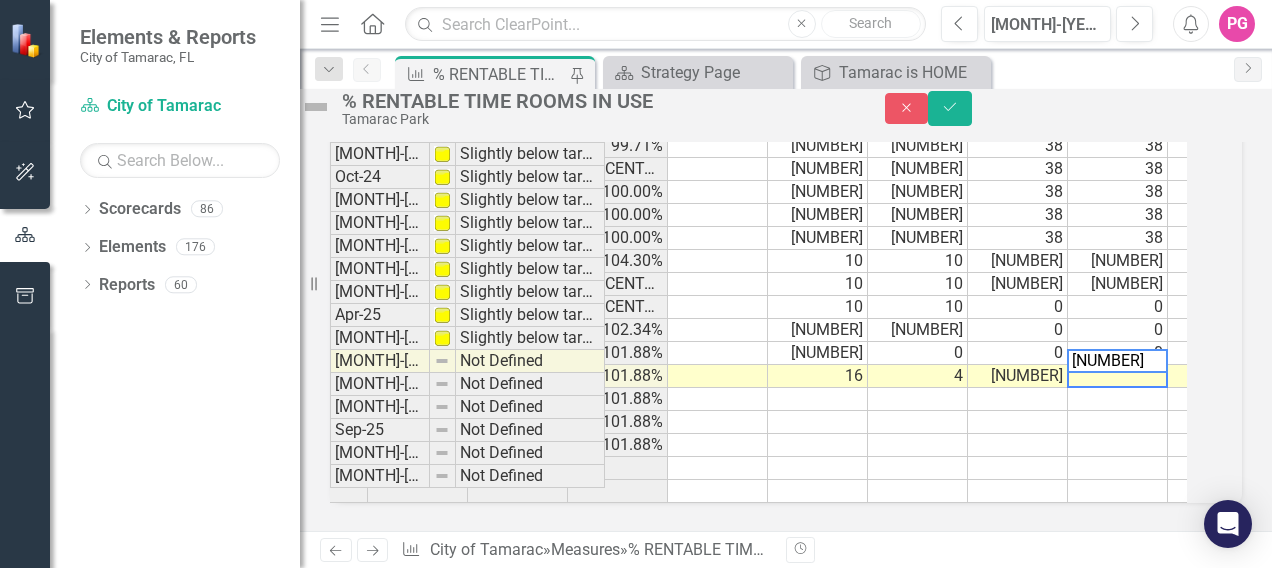 type 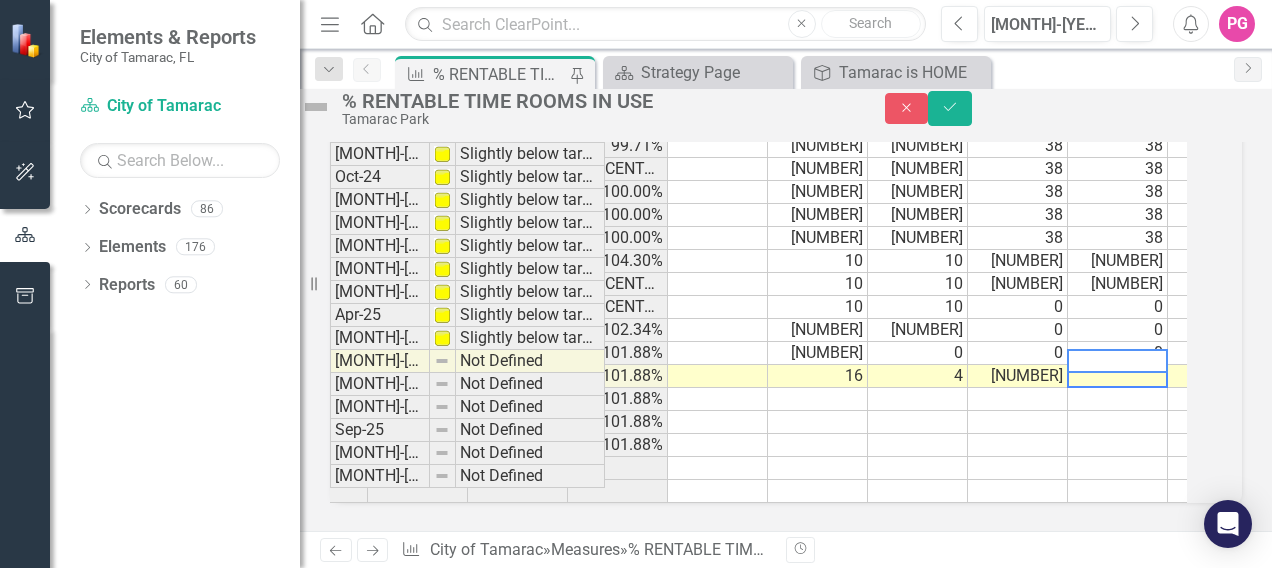 scroll, scrollTop: 735, scrollLeft: 333, axis: both 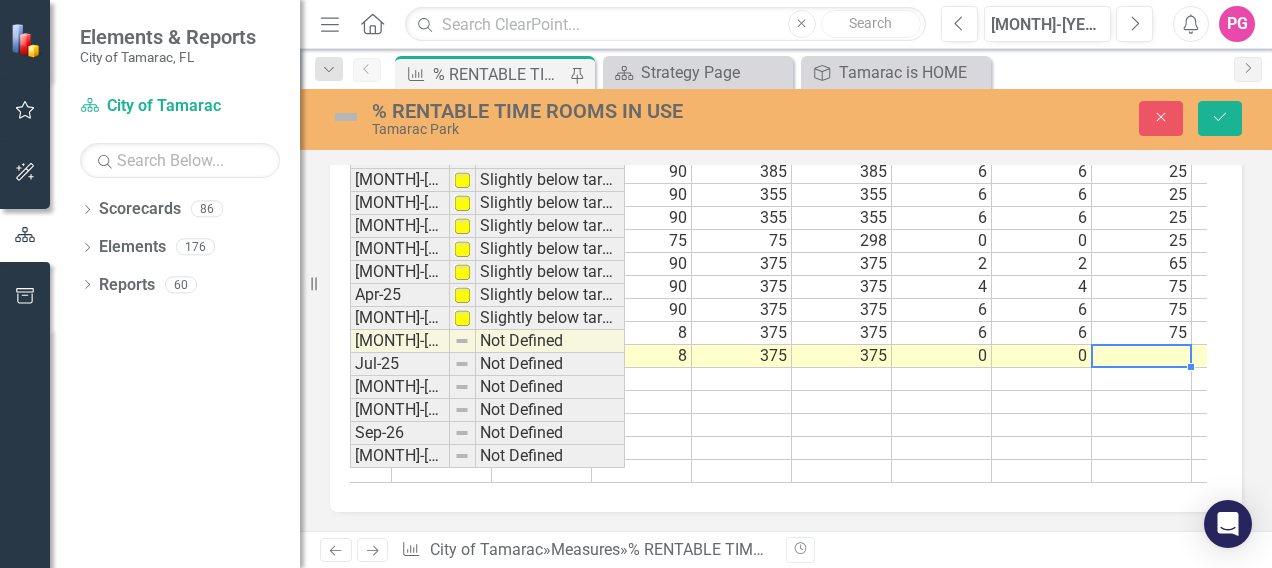 click at bounding box center (1142, 356) 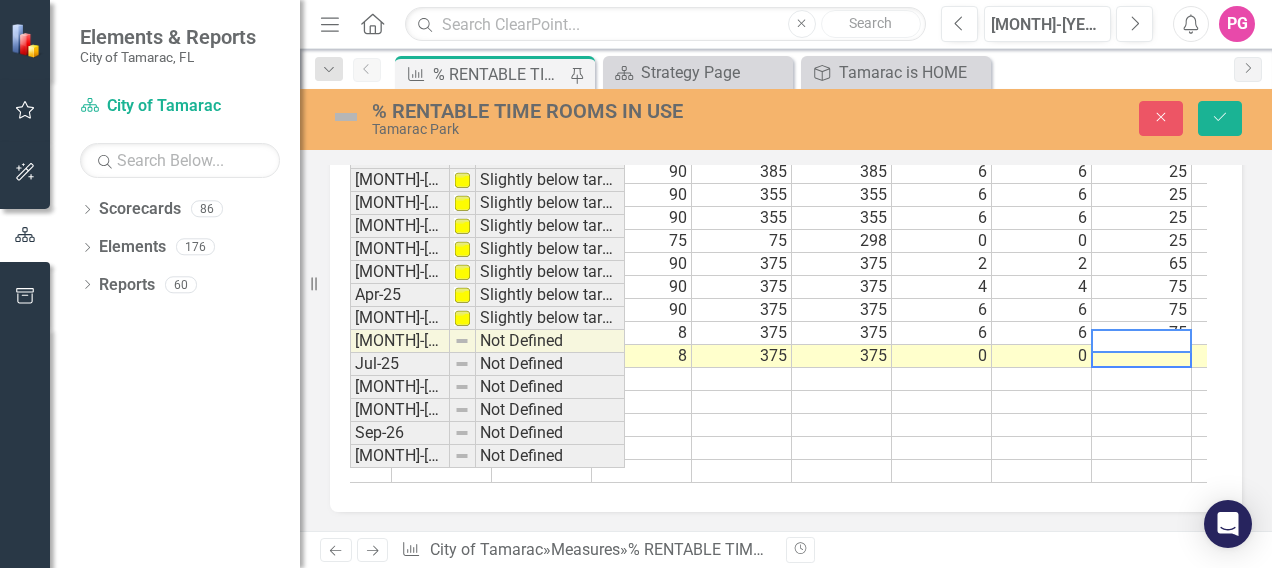 scroll, scrollTop: 735, scrollLeft: 1033, axis: both 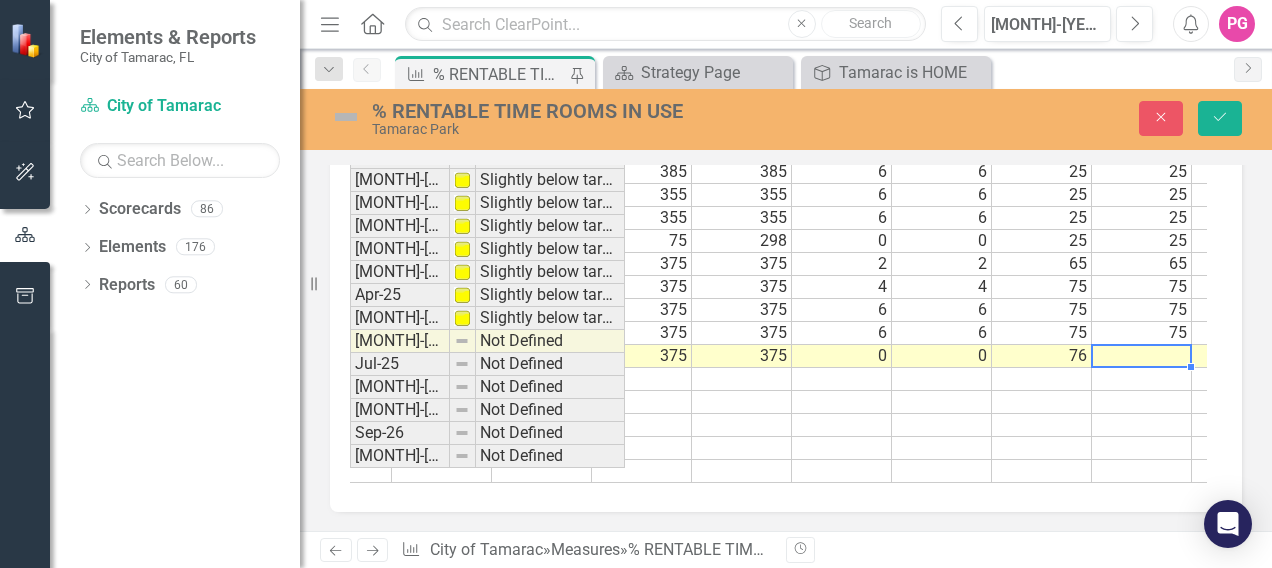 click at bounding box center (1142, 356) 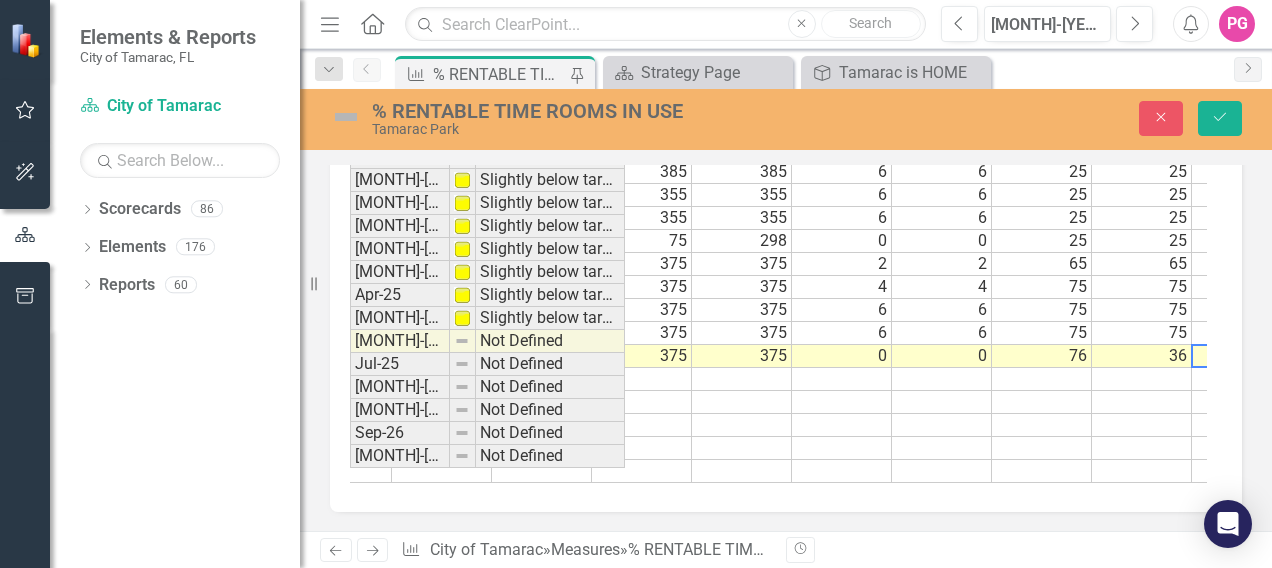 scroll, scrollTop: 735, scrollLeft: 1133, axis: both 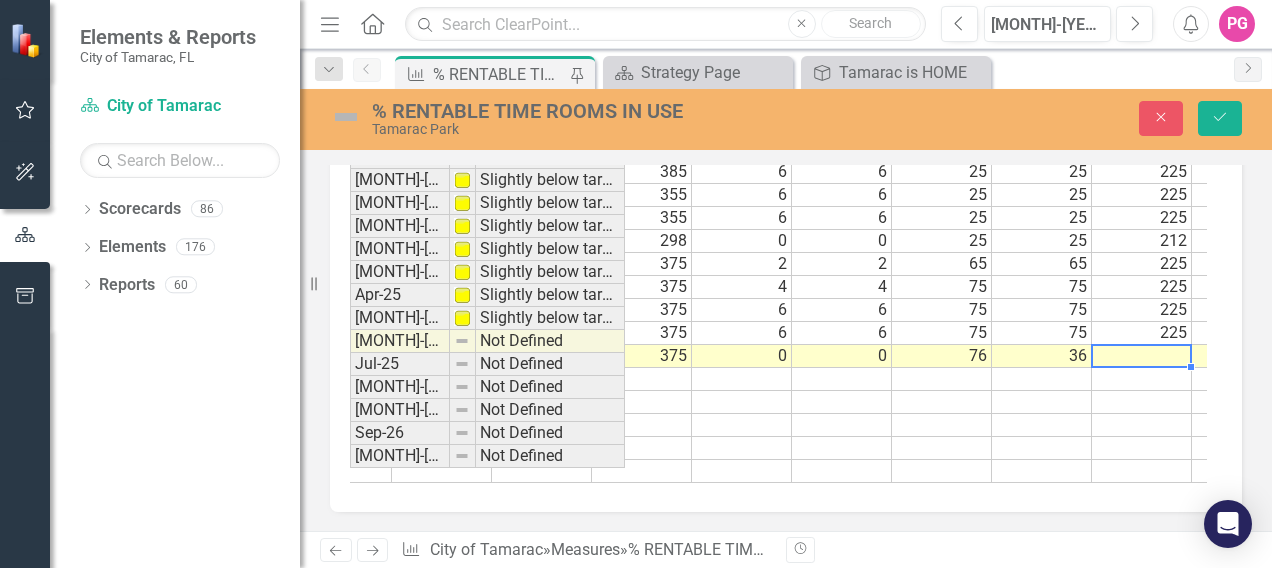 click at bounding box center (1142, 356) 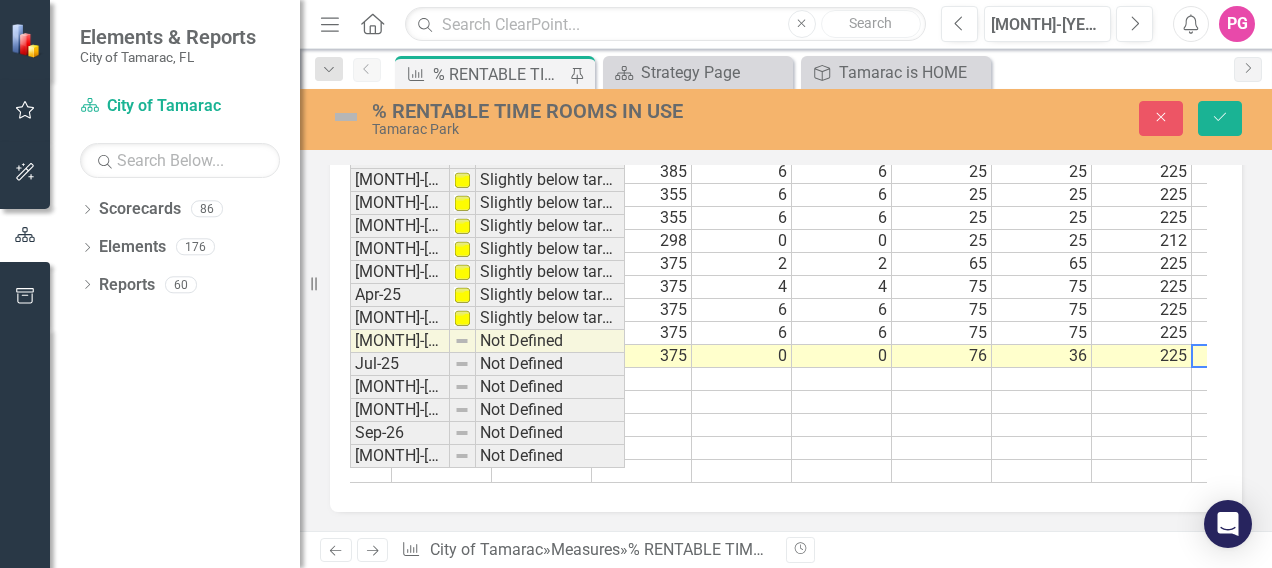 scroll, scrollTop: 735, scrollLeft: 1233, axis: both 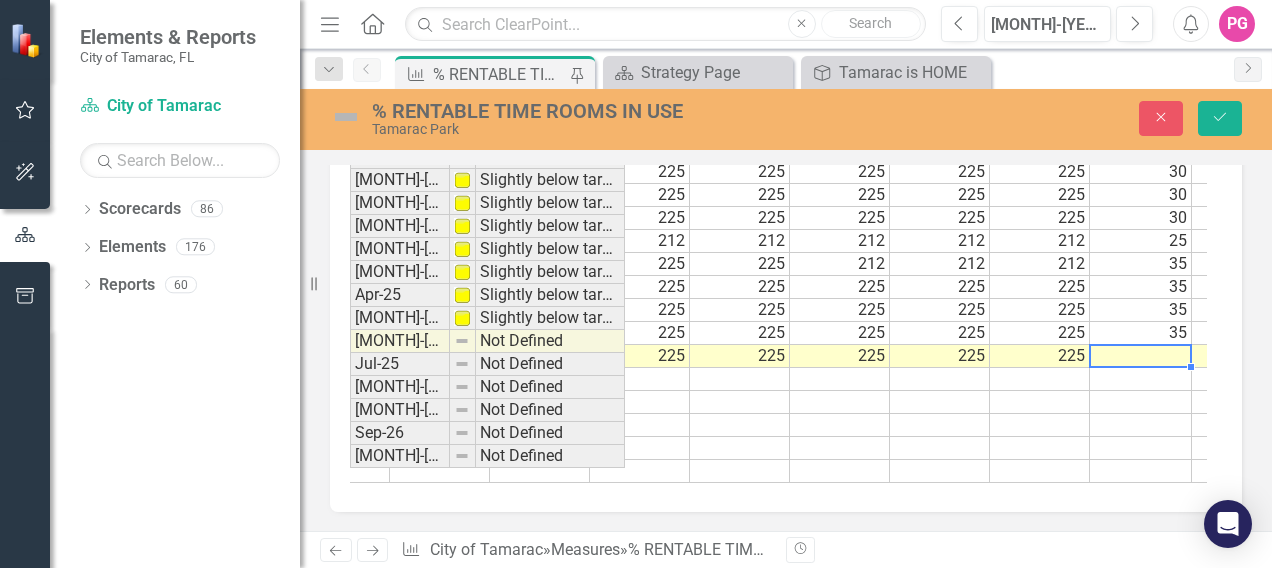 click at bounding box center (1141, 356) 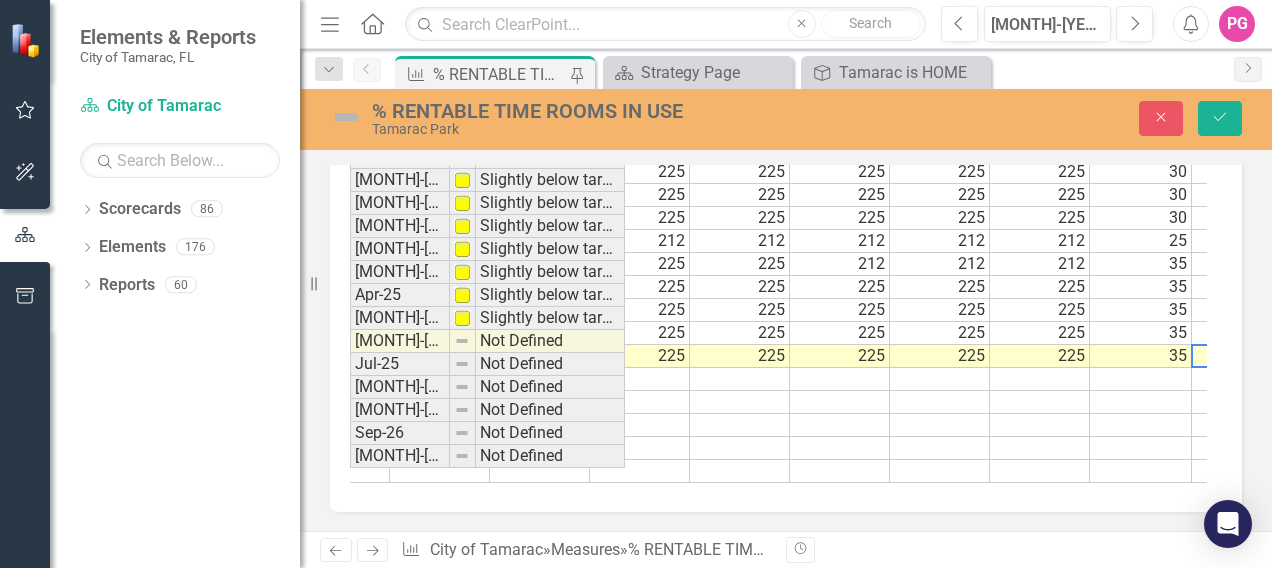 scroll, scrollTop: 735, scrollLeft: 1835, axis: both 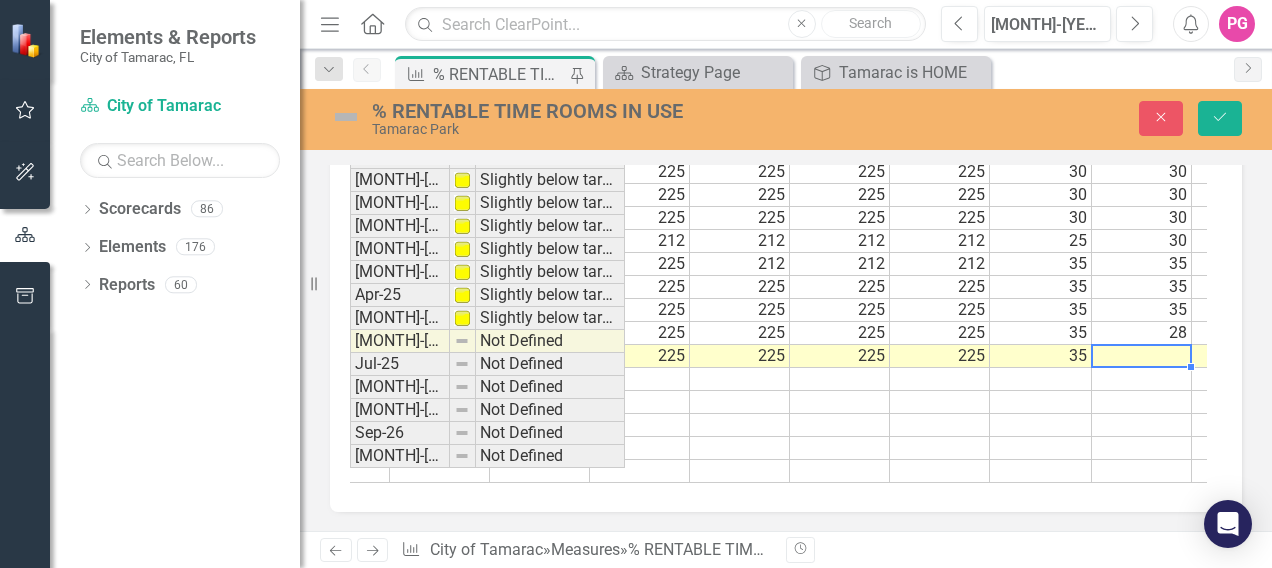 click at bounding box center [1142, 356] 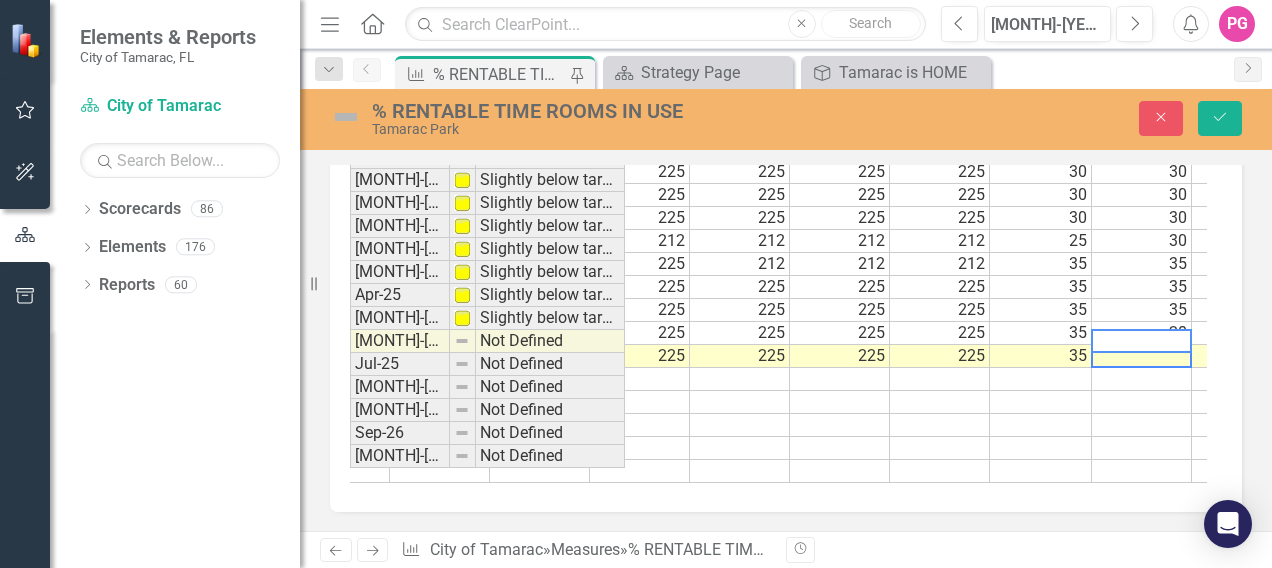 scroll, scrollTop: 735, scrollLeft: 1935, axis: both 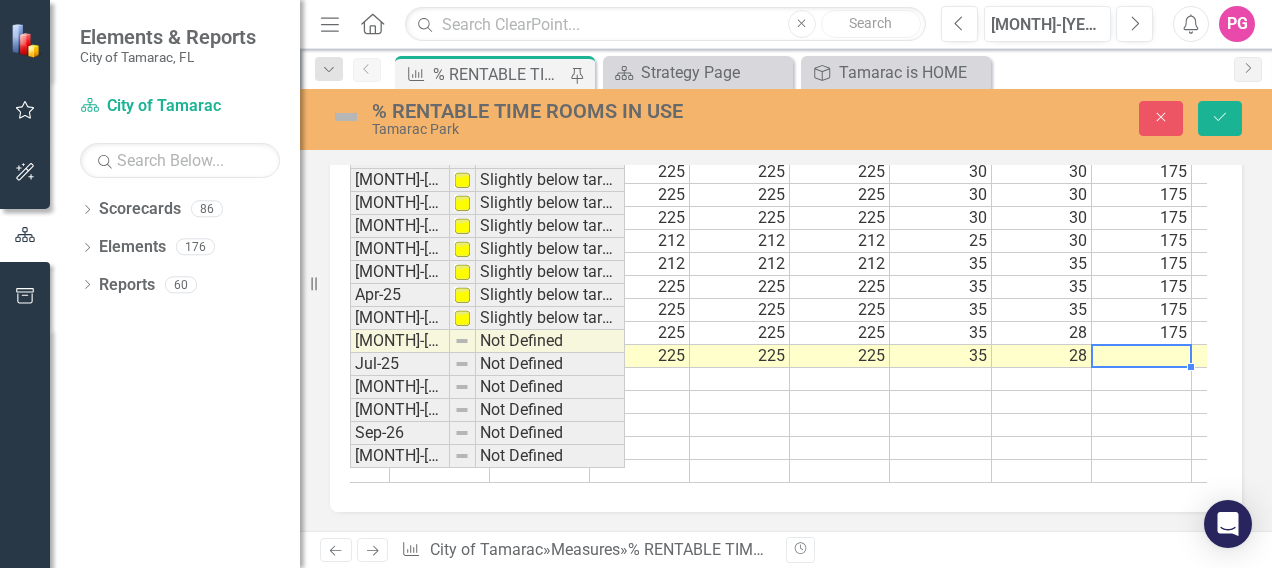 click at bounding box center [1142, 356] 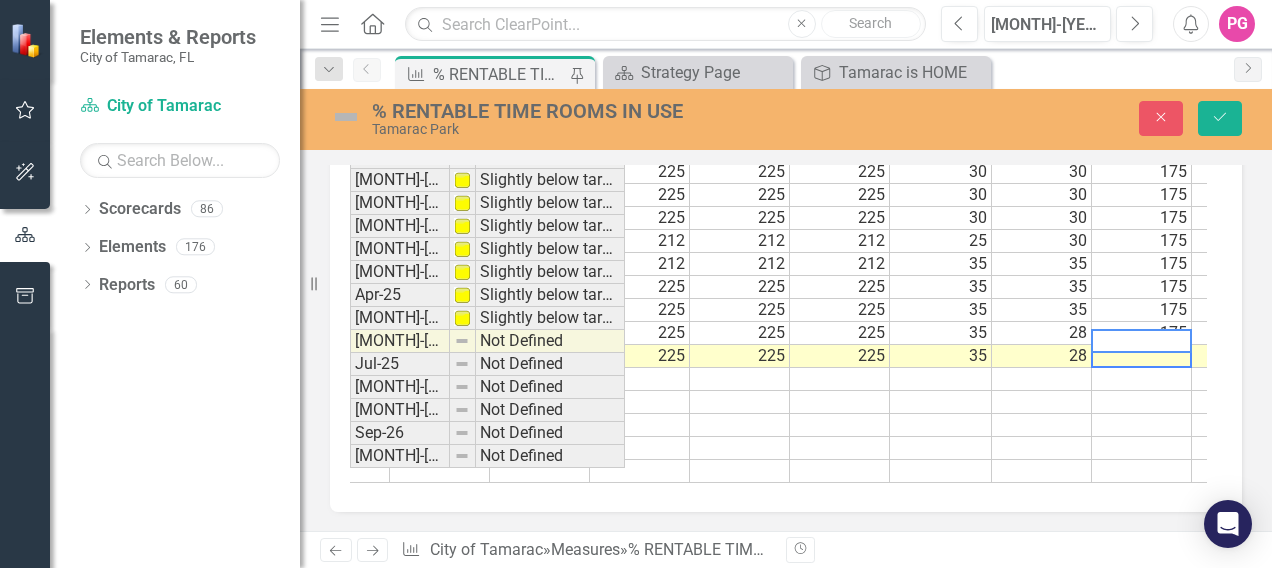 scroll, scrollTop: 735, scrollLeft: 2035, axis: both 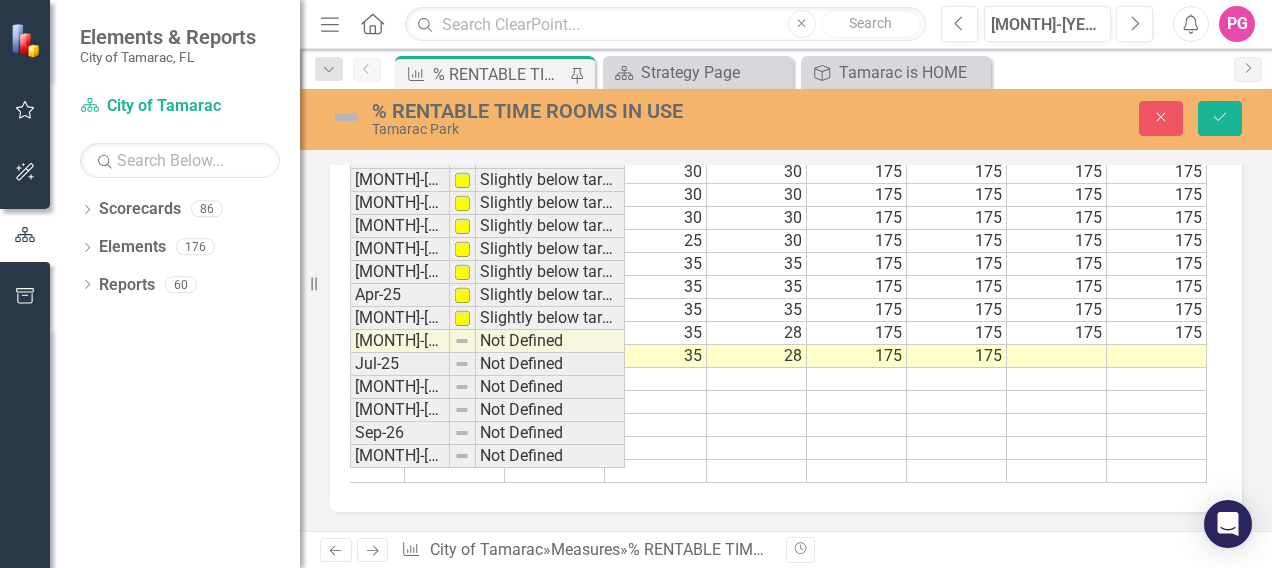 click on "375 0 0 76 36 225 225 225 225 225 225 35 28 175 175" at bounding box center (356, 356) 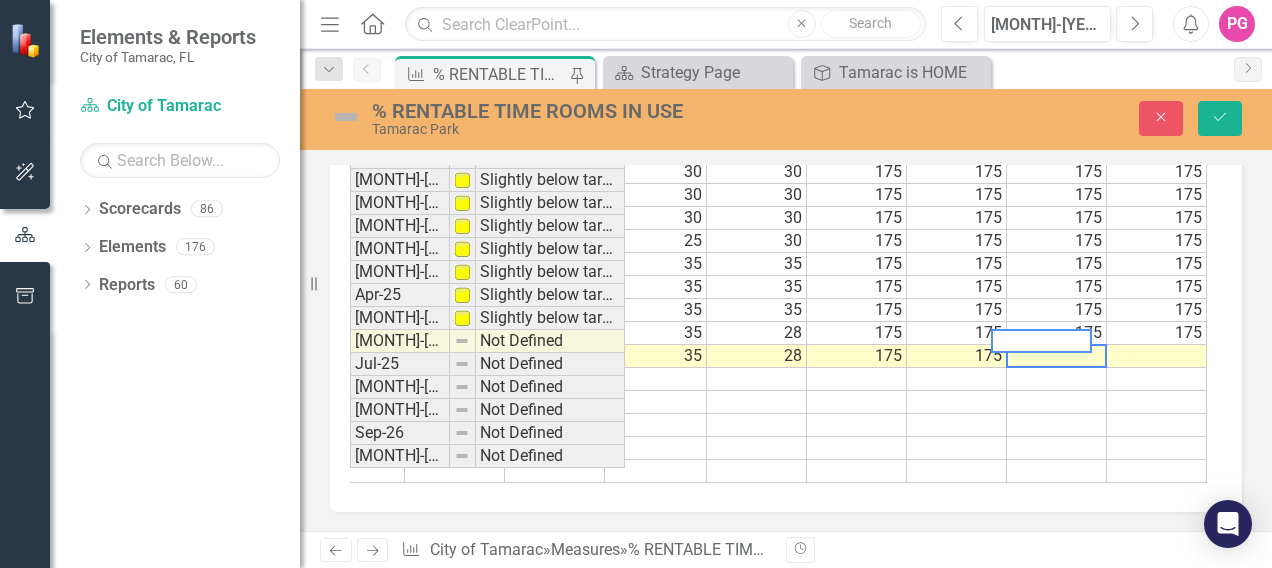 click at bounding box center [1157, 356] 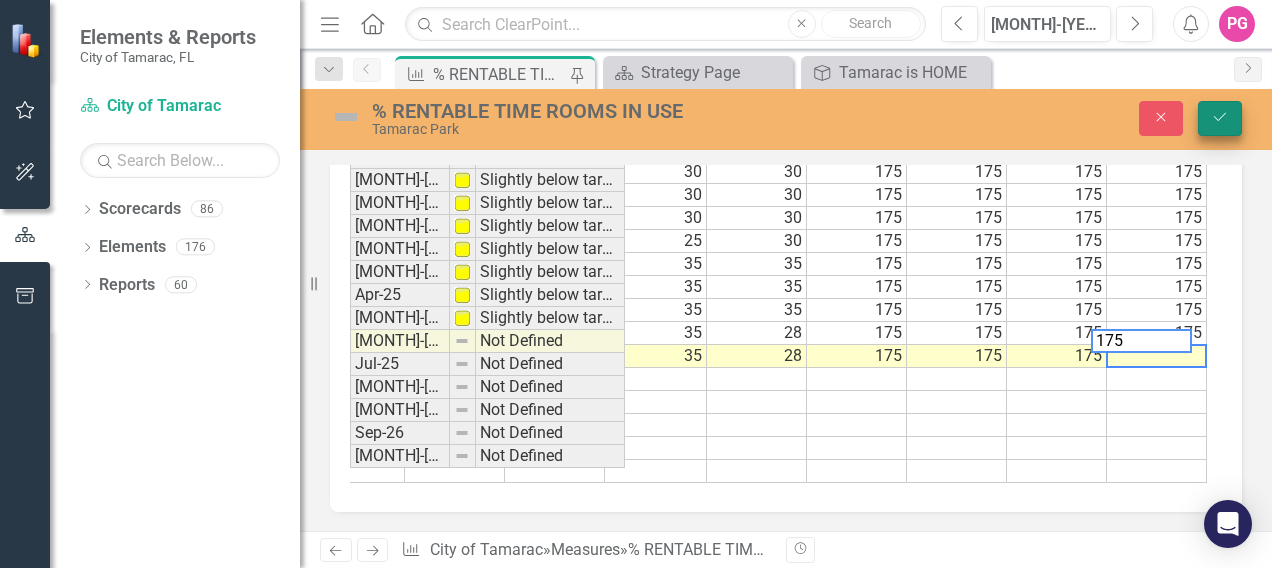 type on "175" 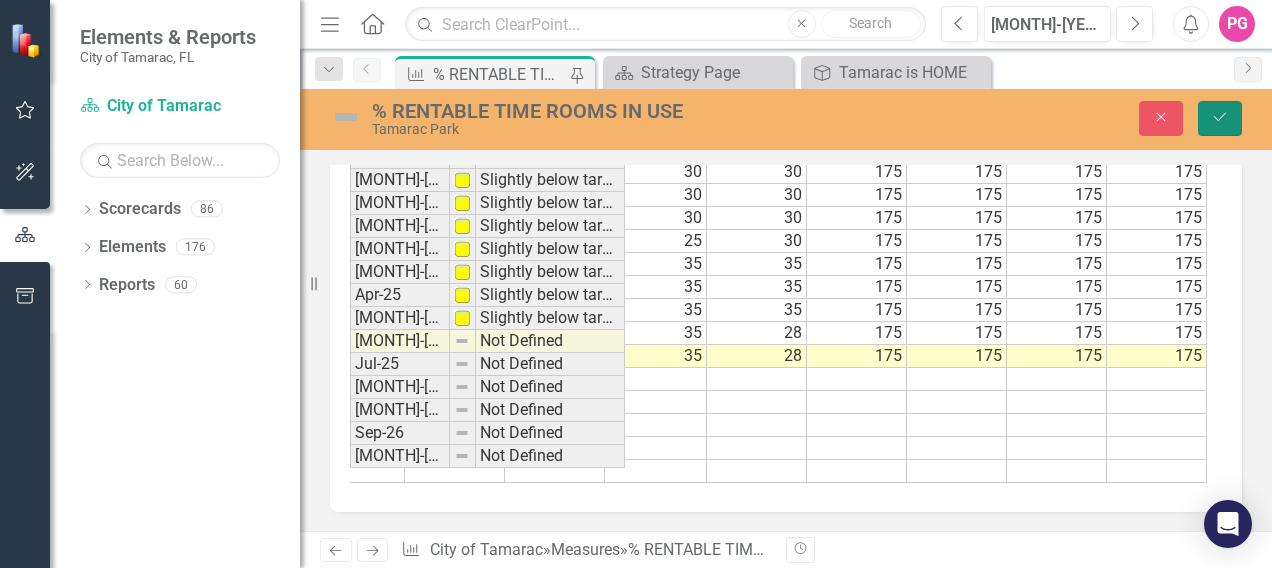 click on "Save" at bounding box center [1220, 118] 